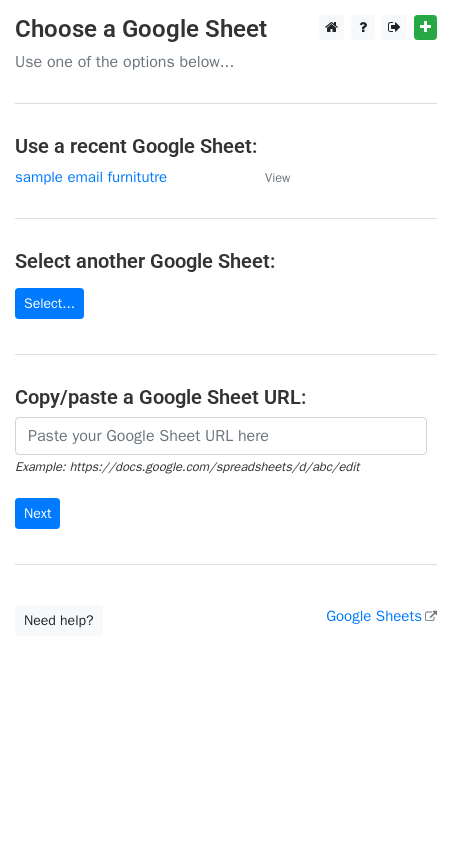 scroll, scrollTop: 0, scrollLeft: 0, axis: both 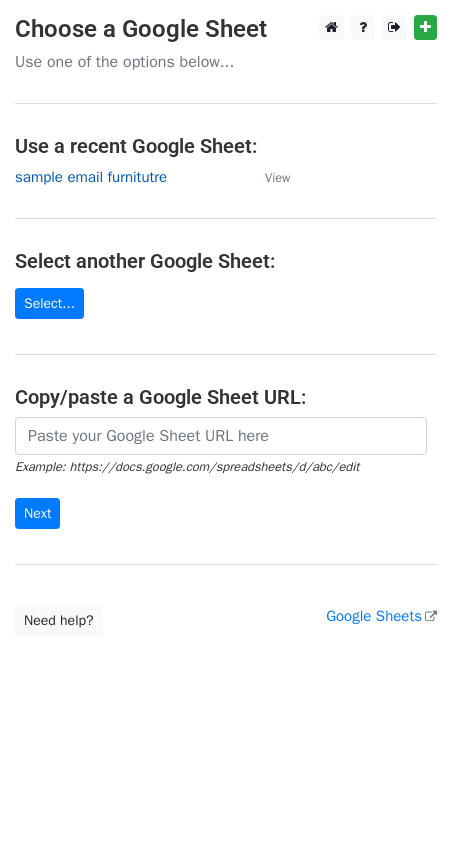 click on "sample email furnitutre" at bounding box center [91, 177] 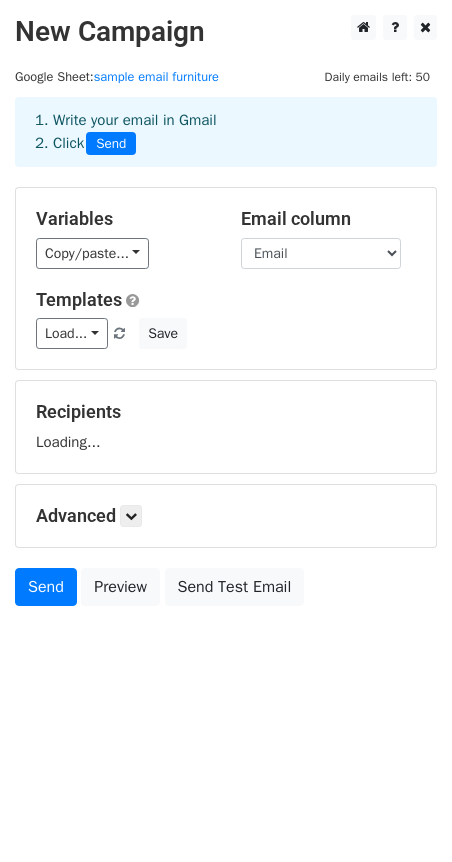 scroll, scrollTop: 0, scrollLeft: 0, axis: both 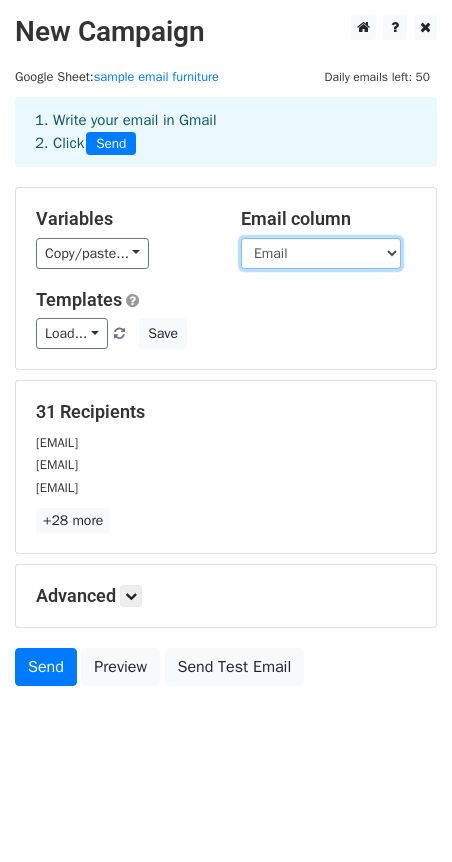 click on "Name
Email" at bounding box center (321, 253) 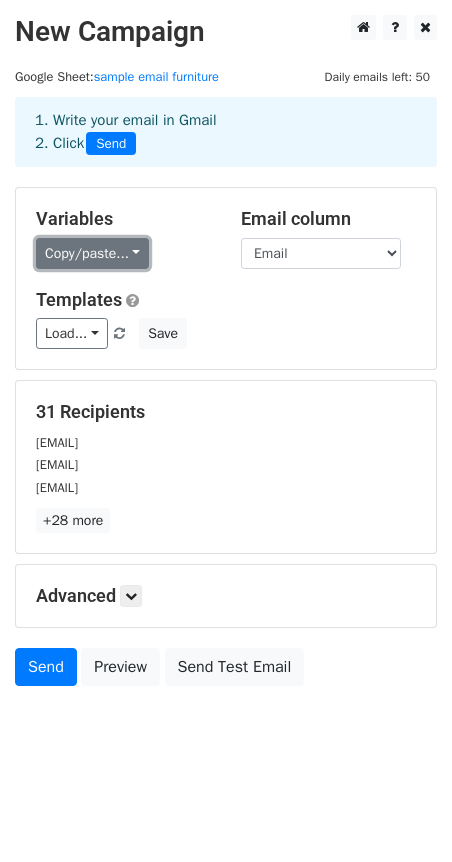 click on "Copy/paste..." at bounding box center [92, 253] 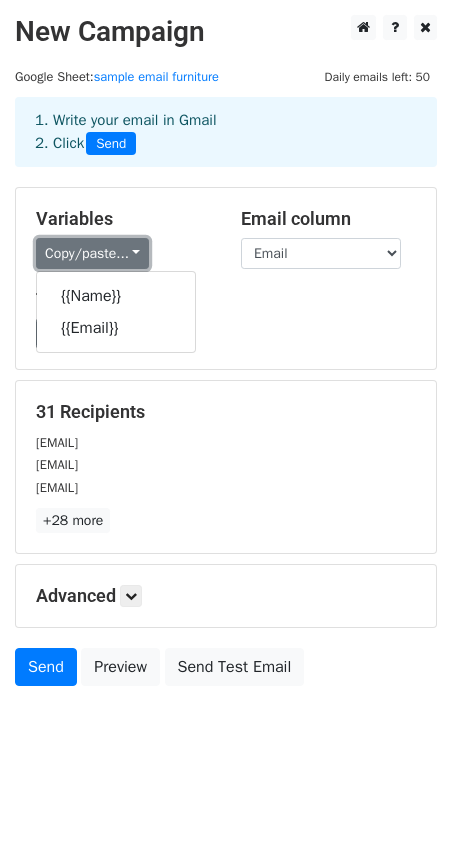 click on "Copy/paste..." at bounding box center (92, 253) 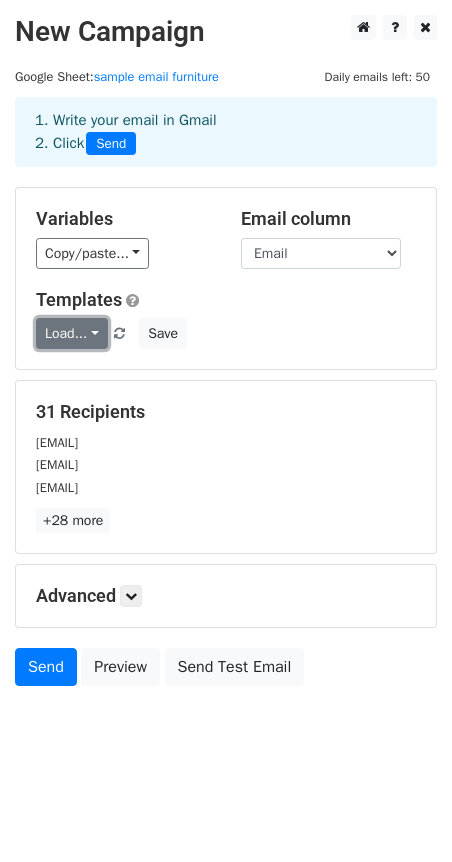 click on "Load..." at bounding box center (72, 333) 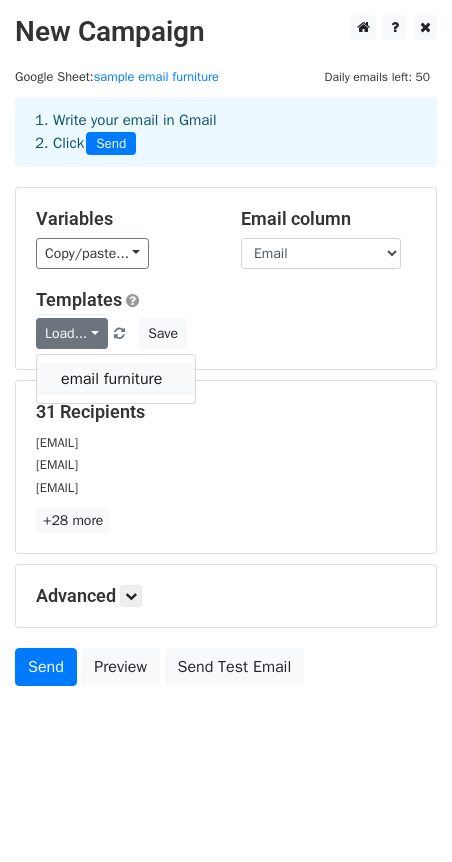 click on "email furniture" at bounding box center [116, 379] 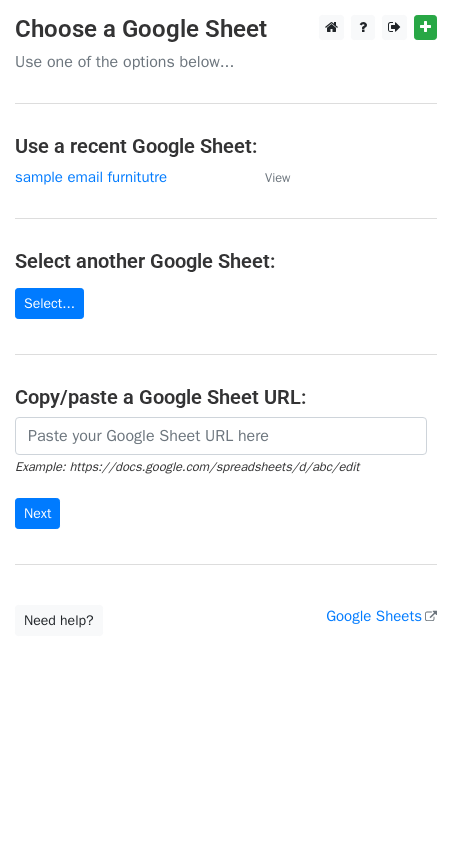 scroll, scrollTop: 0, scrollLeft: 0, axis: both 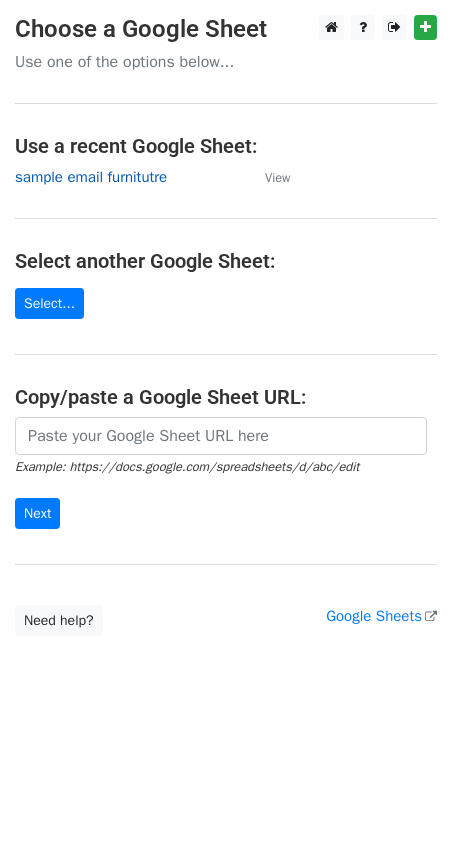 click on "sample email furnitutre" at bounding box center [91, 177] 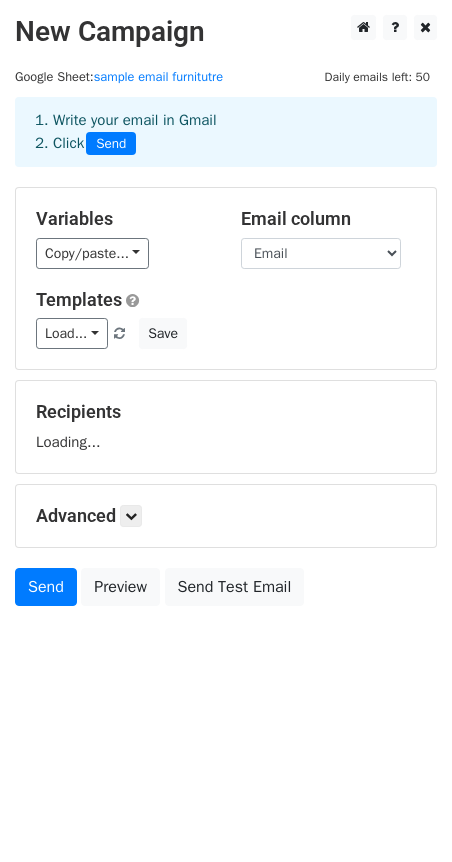 scroll, scrollTop: 0, scrollLeft: 0, axis: both 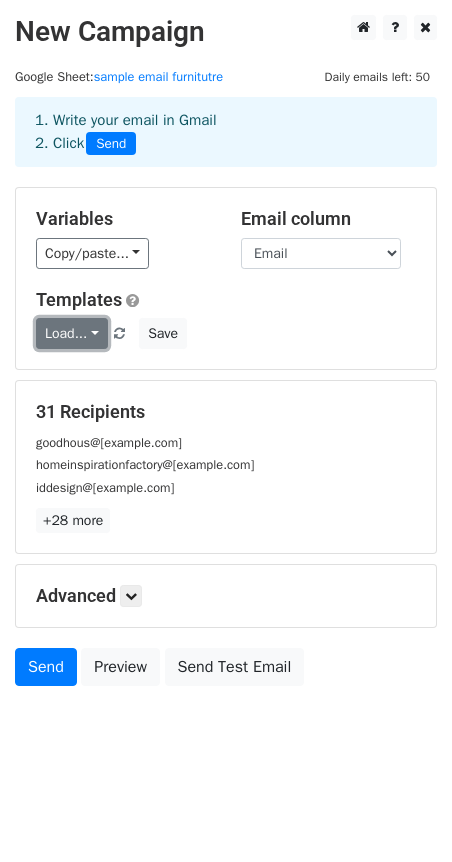 click on "Load..." at bounding box center (72, 333) 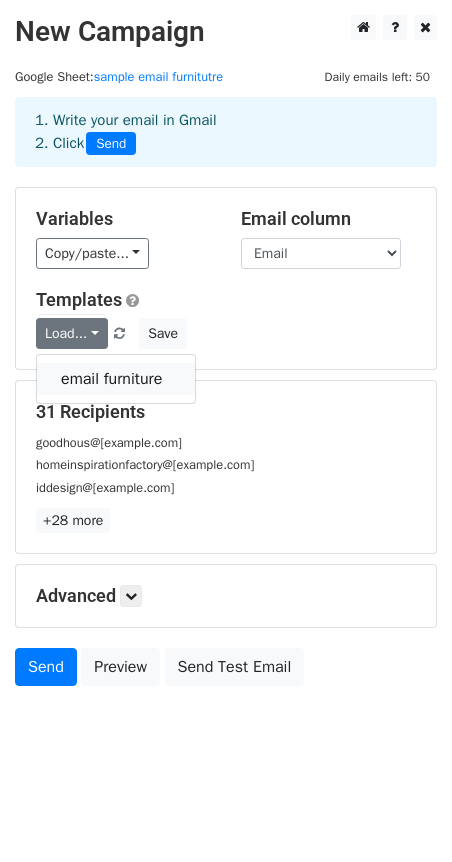 click on "email furniture" at bounding box center [116, 379] 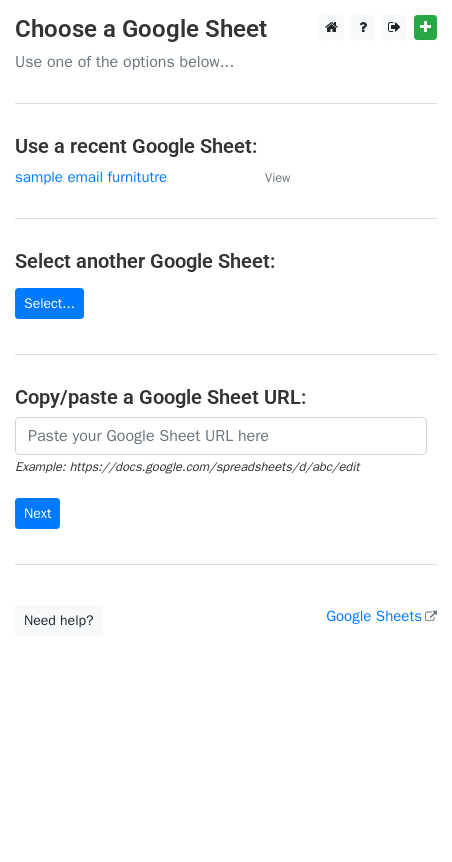 scroll, scrollTop: 0, scrollLeft: 0, axis: both 